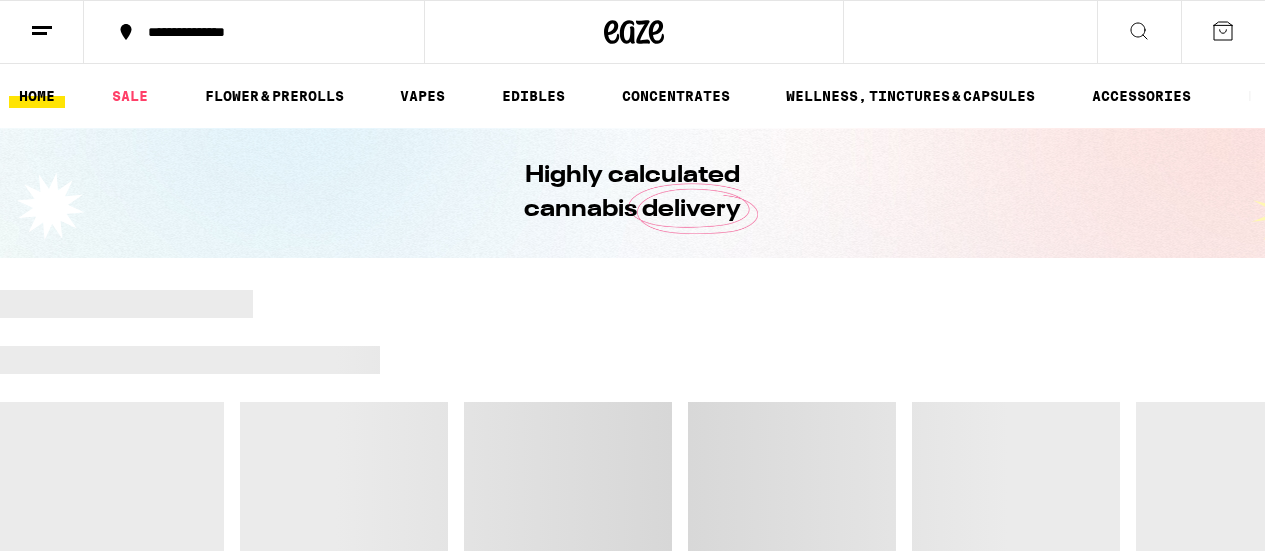 scroll, scrollTop: 0, scrollLeft: 0, axis: both 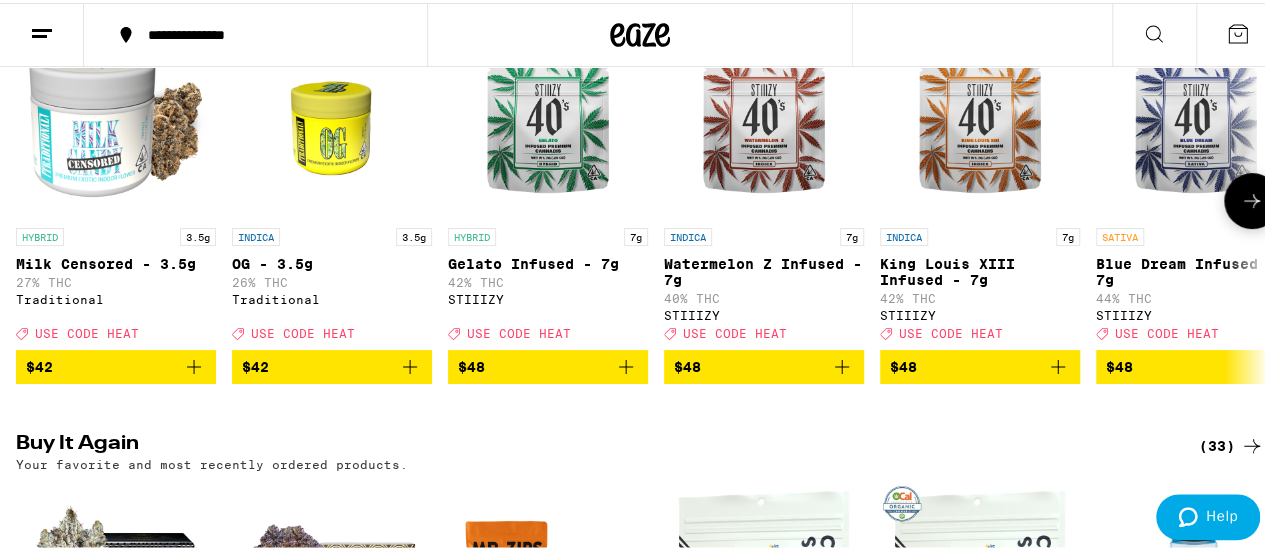 click on "$48" at bounding box center (1196, 364) 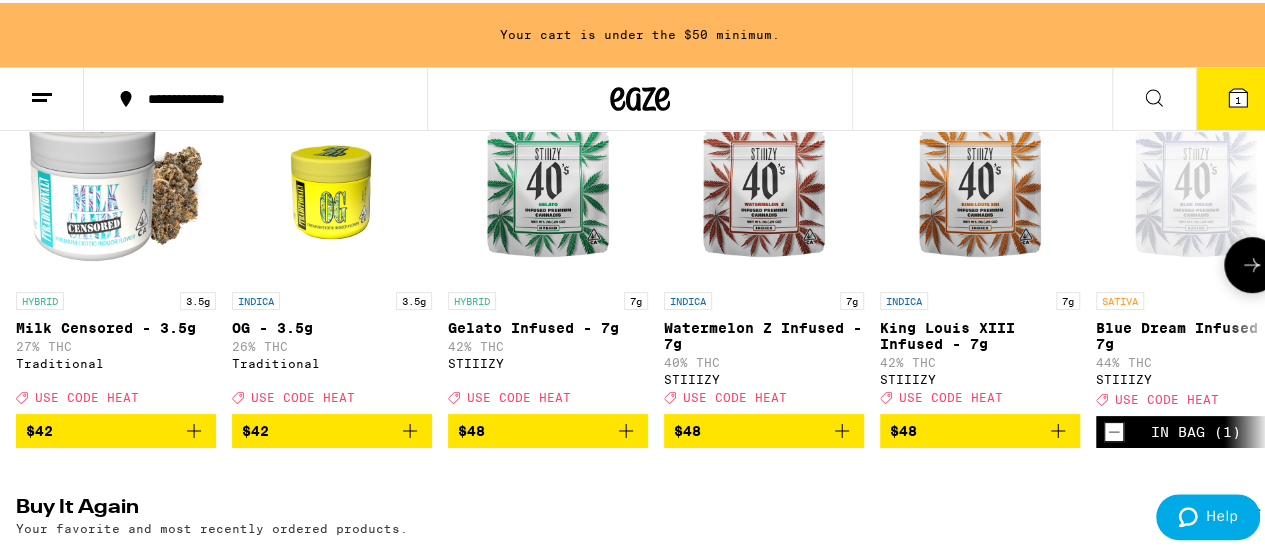 scroll, scrollTop: 386, scrollLeft: 0, axis: vertical 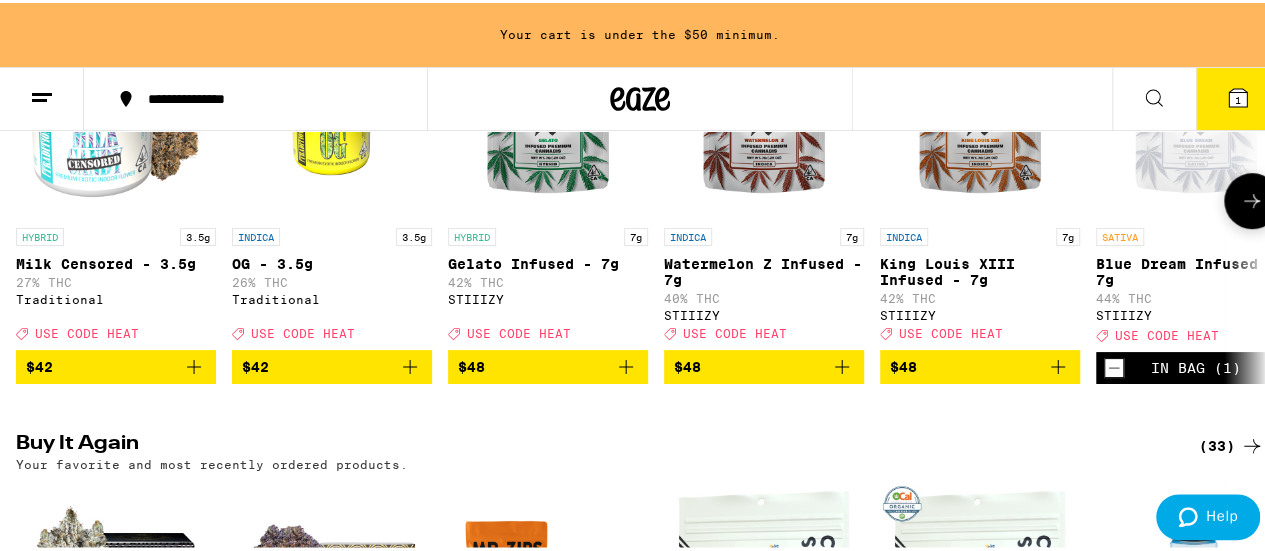 click on "$42" at bounding box center (255, 364) 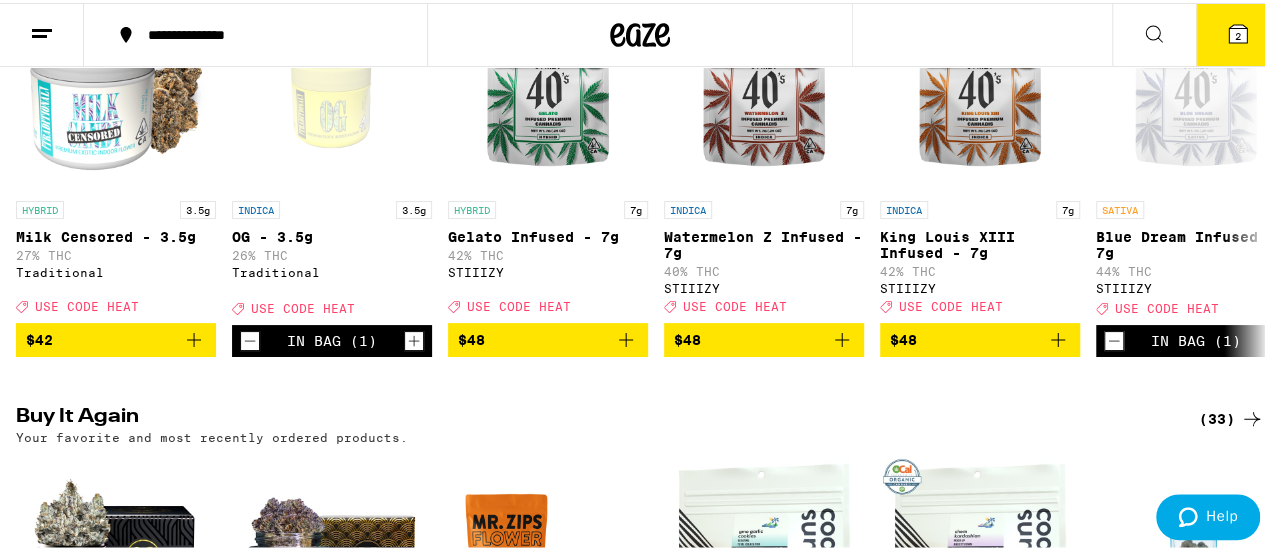scroll, scrollTop: 292, scrollLeft: 0, axis: vertical 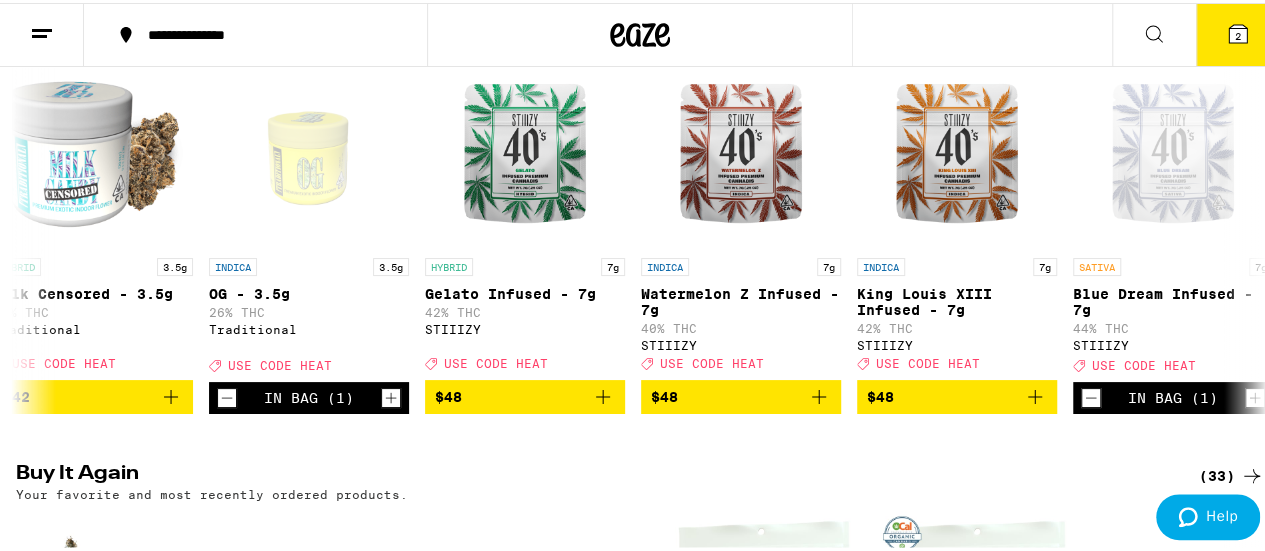 click on "2" at bounding box center (1238, 32) 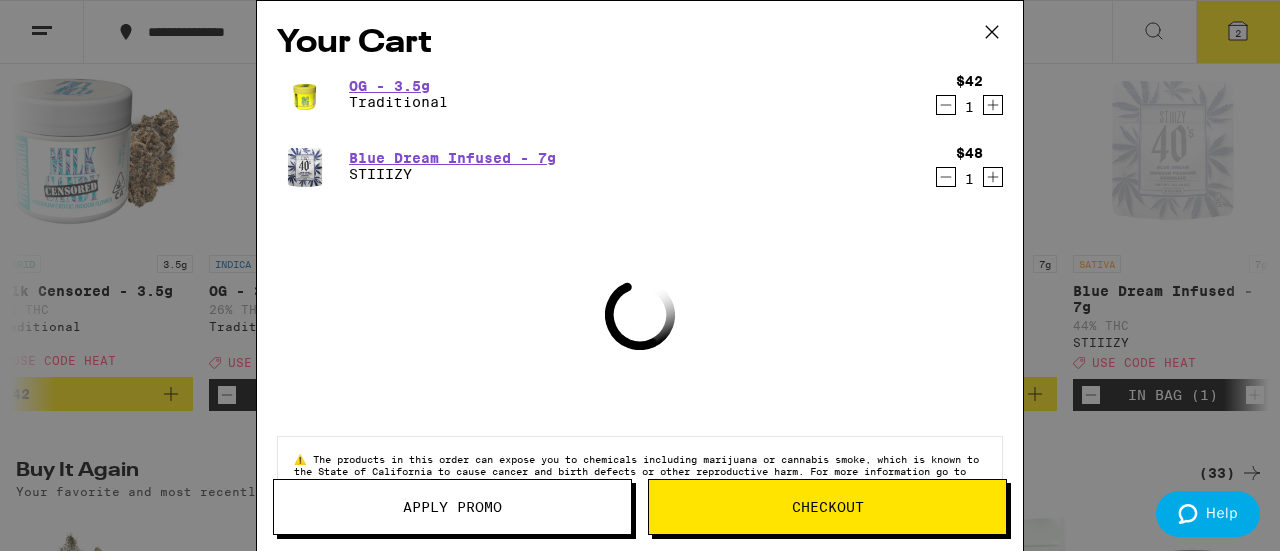 click on "Apply Promo" at bounding box center [452, 507] 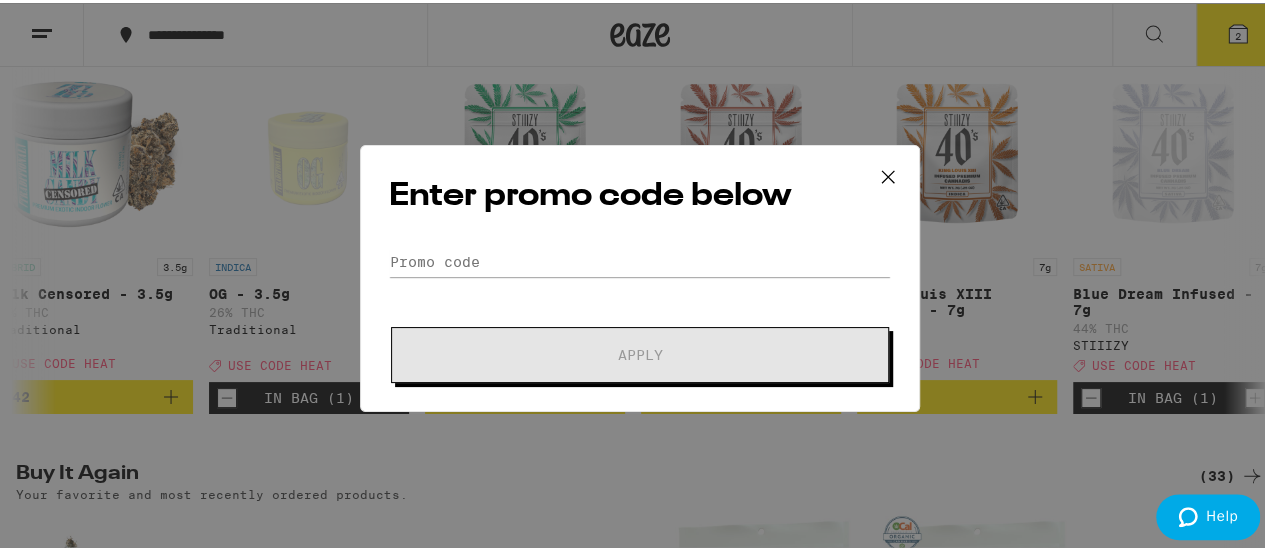 scroll, scrollTop: 0, scrollLeft: 0, axis: both 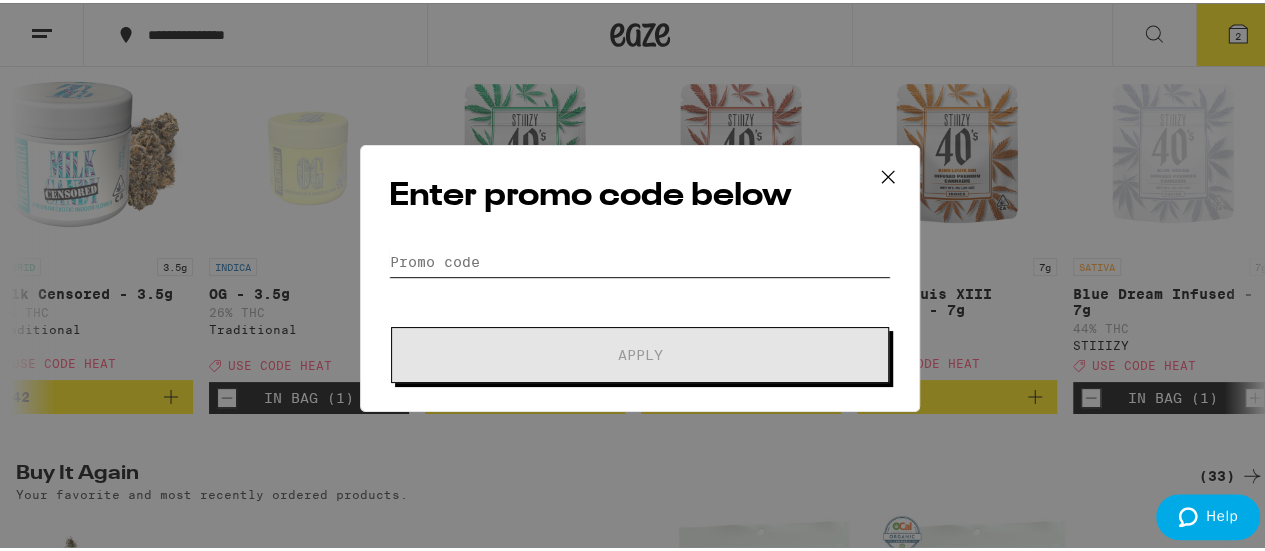click on "Promo Code" at bounding box center [640, 259] 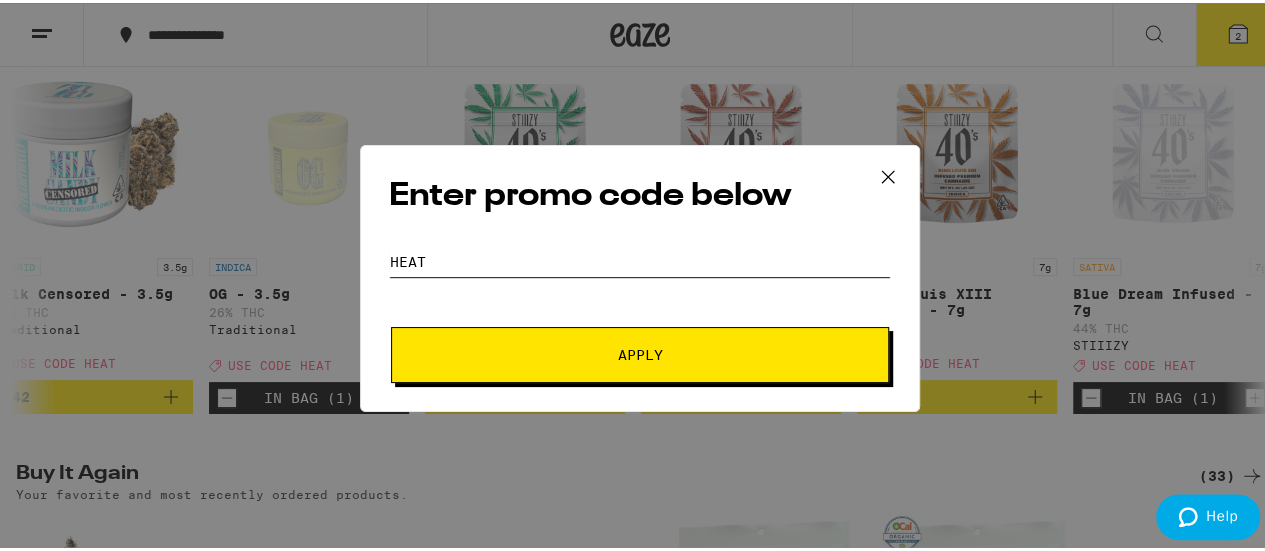 type on "heat" 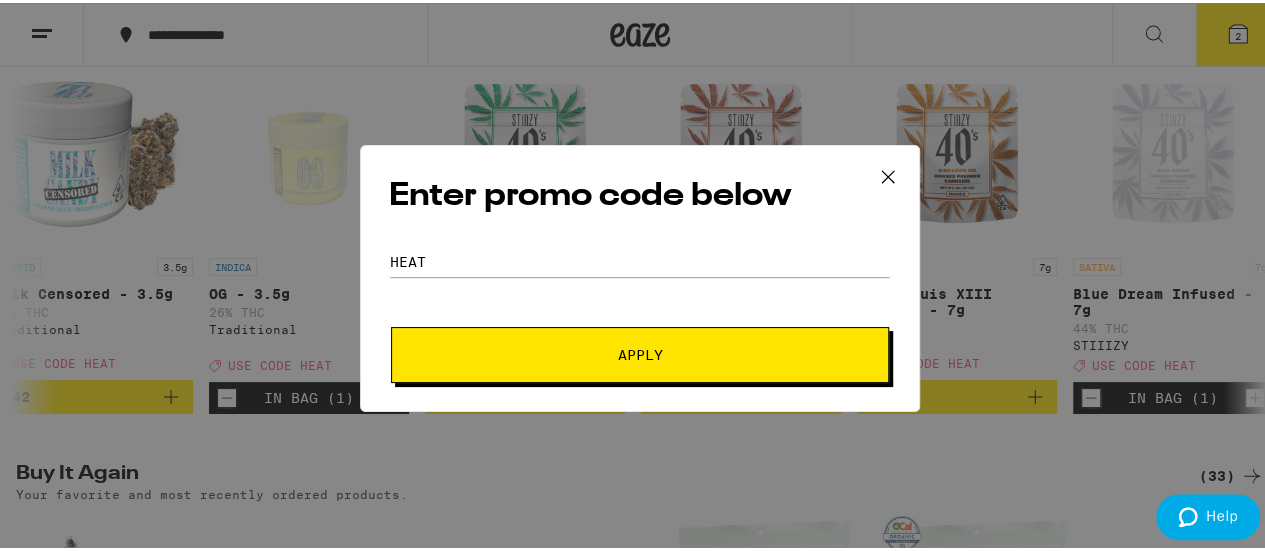 click on "Apply" at bounding box center [640, 352] 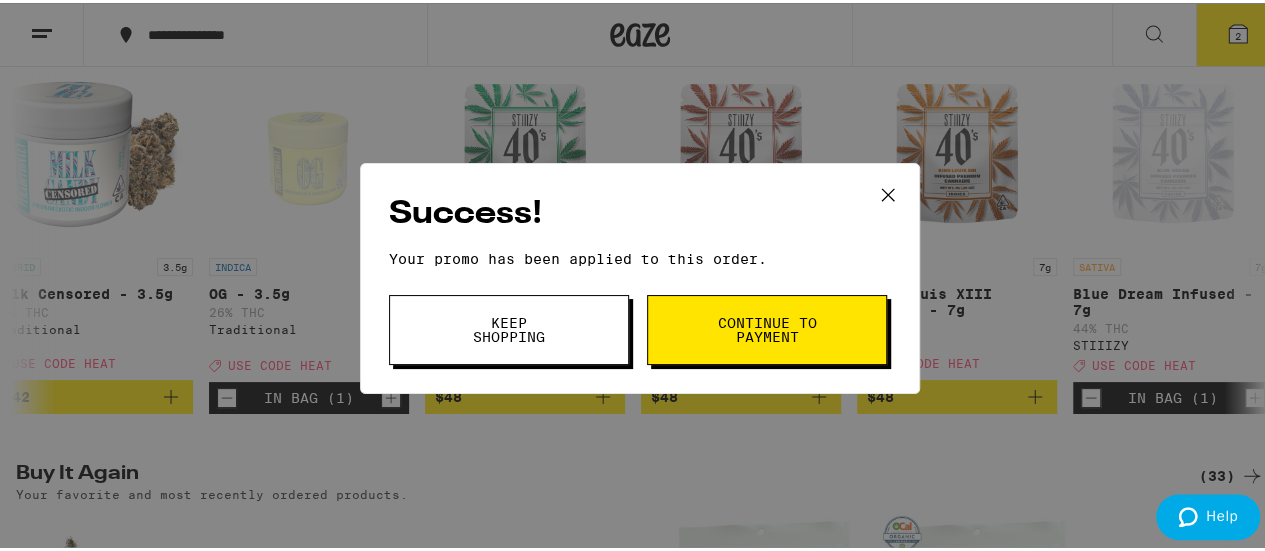 click on "Continue to payment" at bounding box center (767, 327) 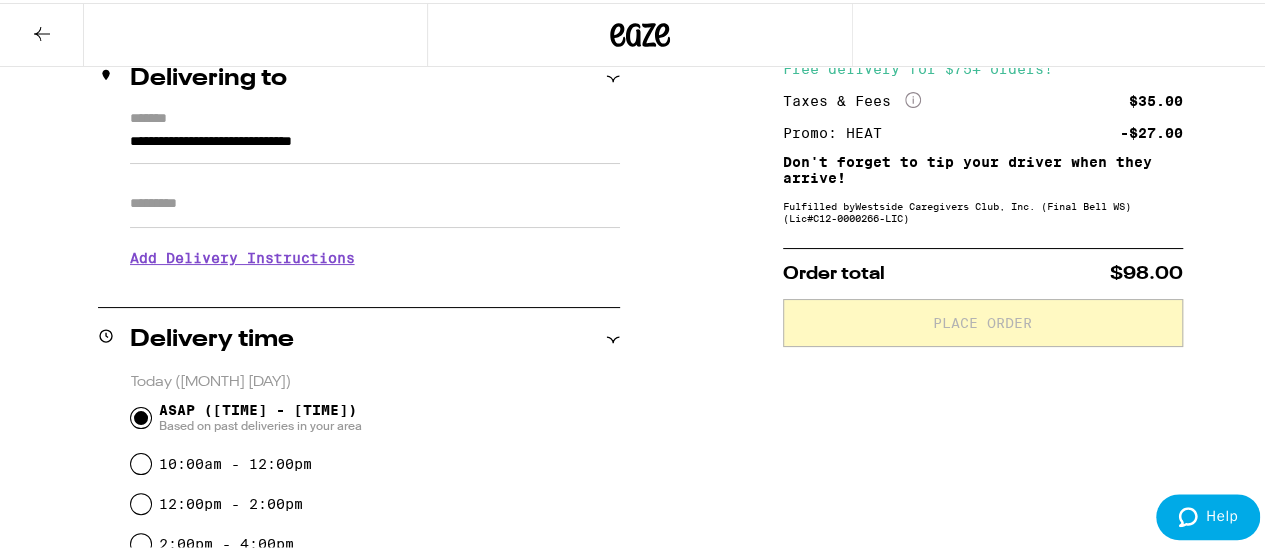 scroll, scrollTop: 255, scrollLeft: 0, axis: vertical 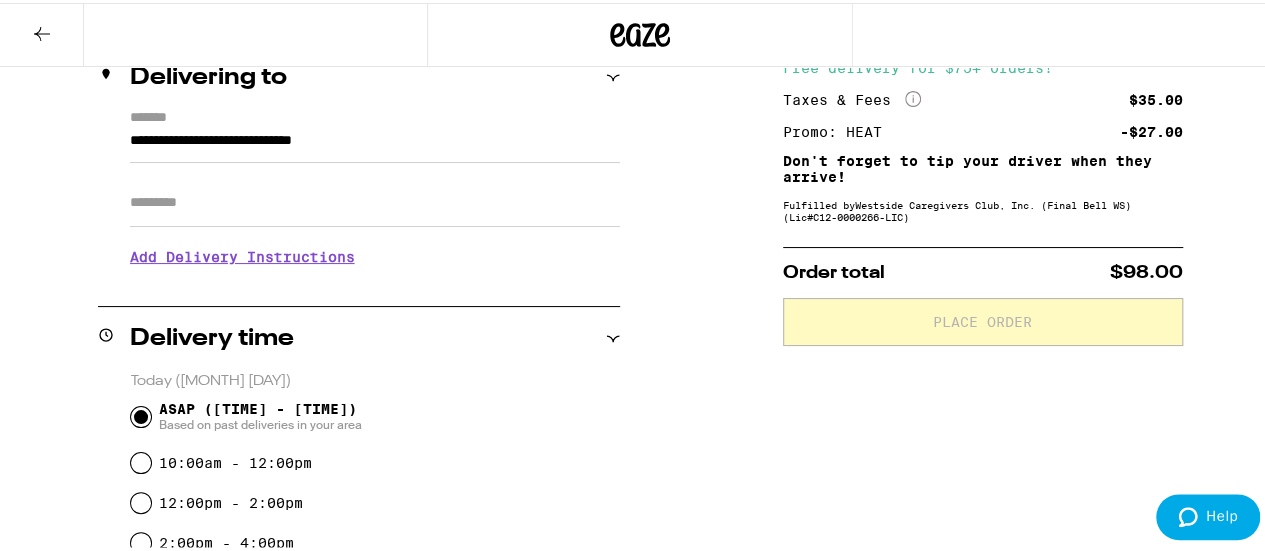click on "Add Delivery Instructions" at bounding box center [375, 254] 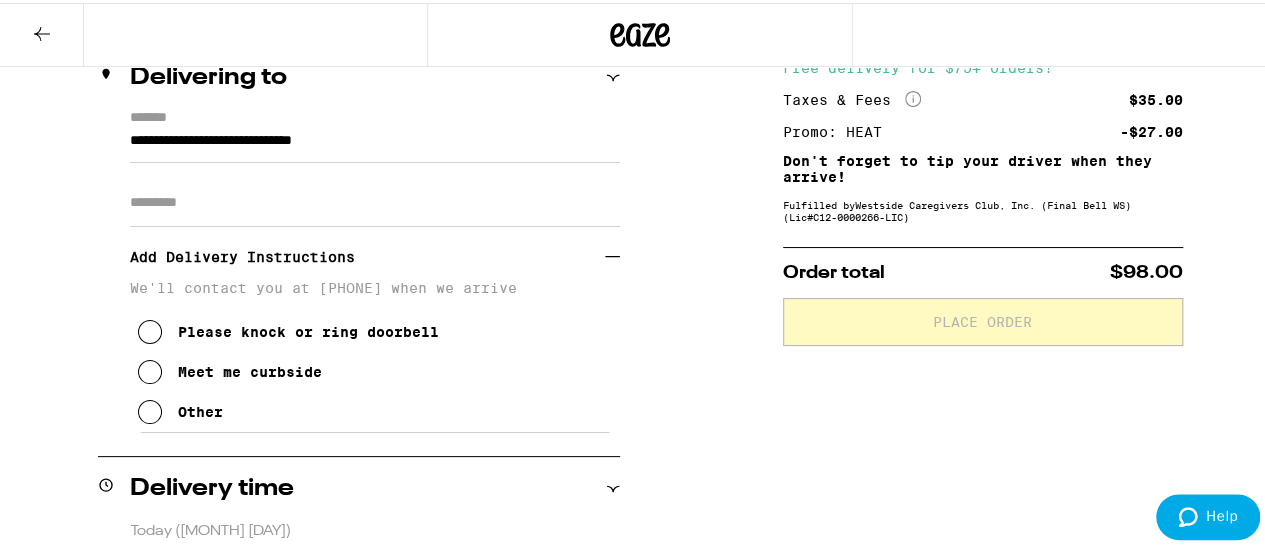 click at bounding box center [150, 369] 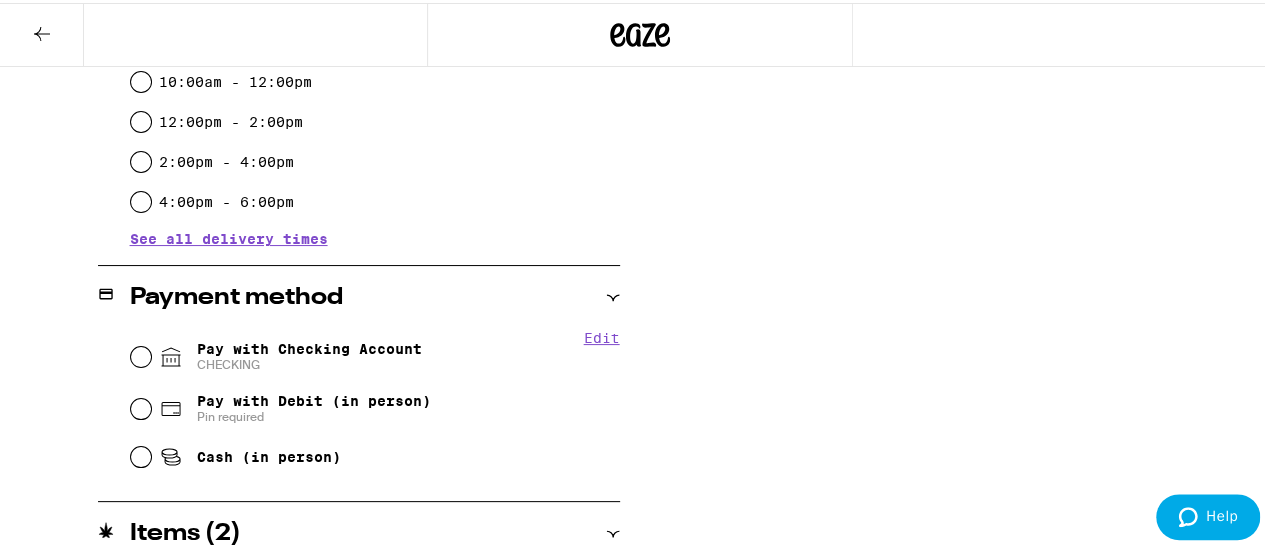 scroll, scrollTop: 841, scrollLeft: 0, axis: vertical 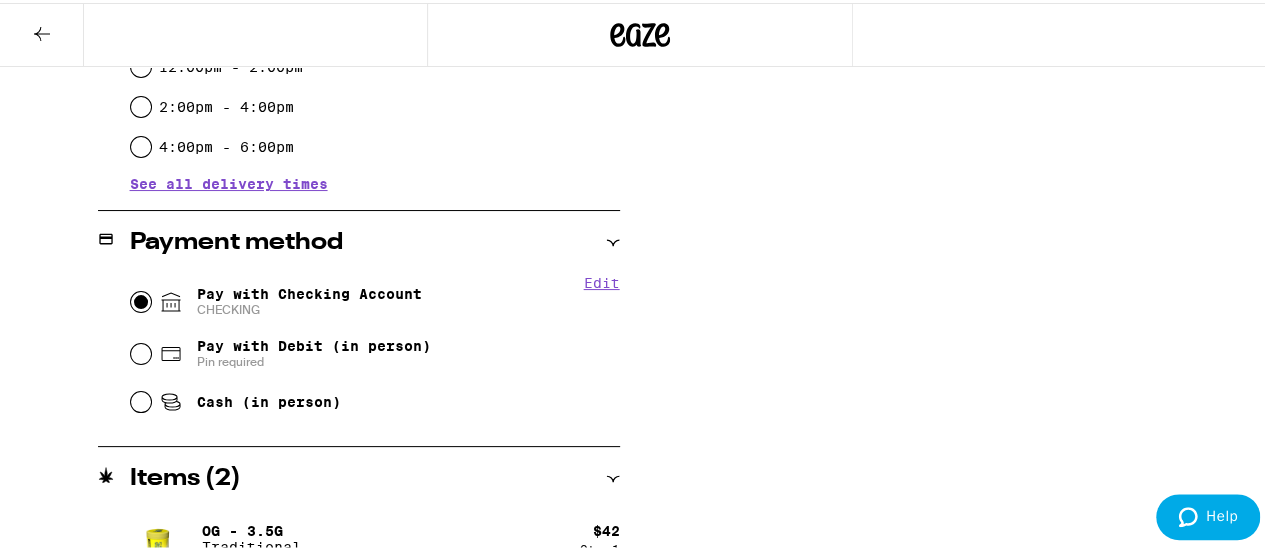 click on "Pay with Checking Account CHECKING" at bounding box center [141, 299] 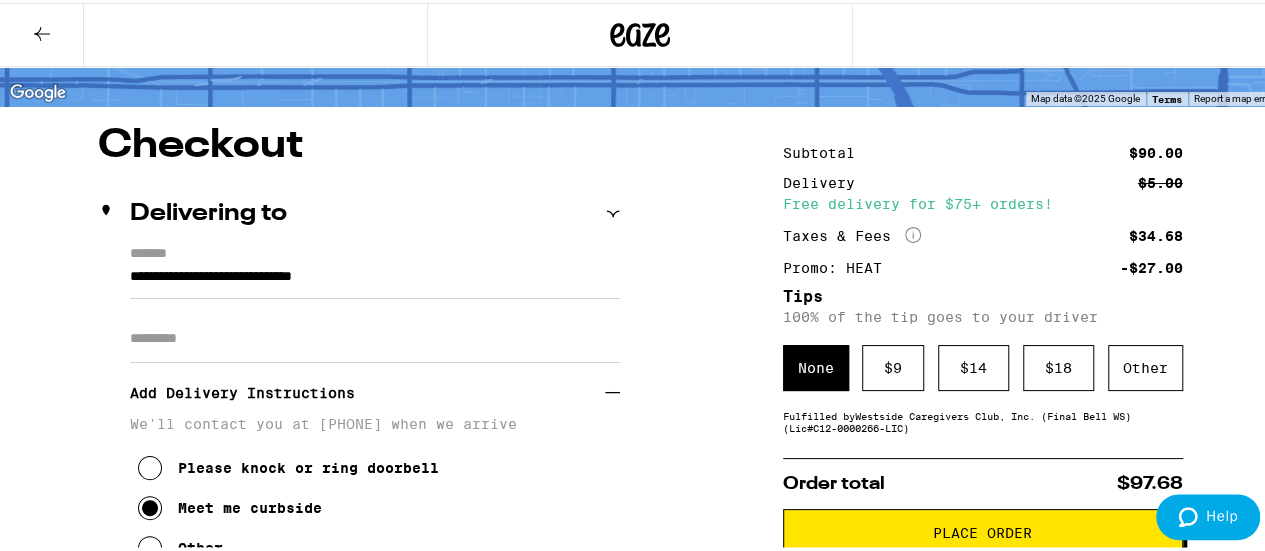 scroll, scrollTop: 117, scrollLeft: 0, axis: vertical 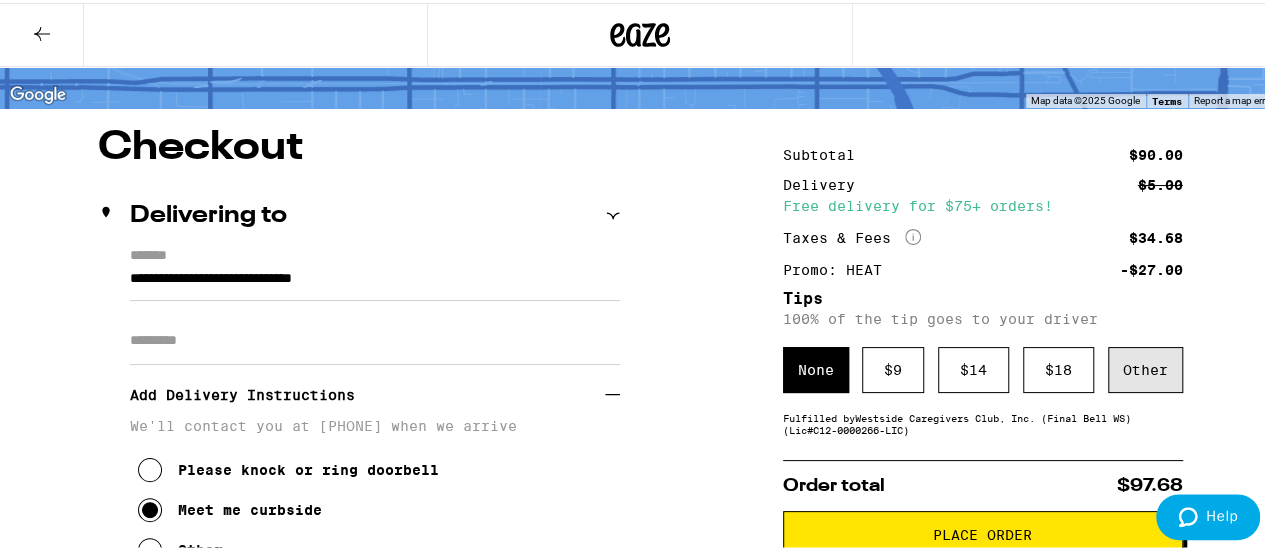 click on "Other" at bounding box center (1145, 367) 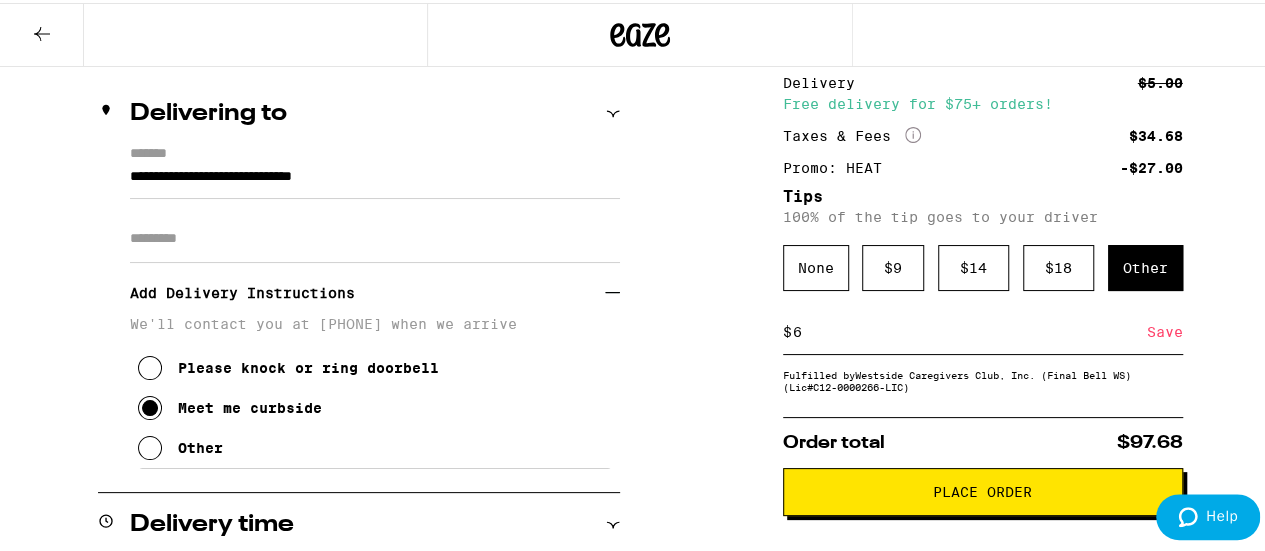 scroll, scrollTop: 221, scrollLeft: 0, axis: vertical 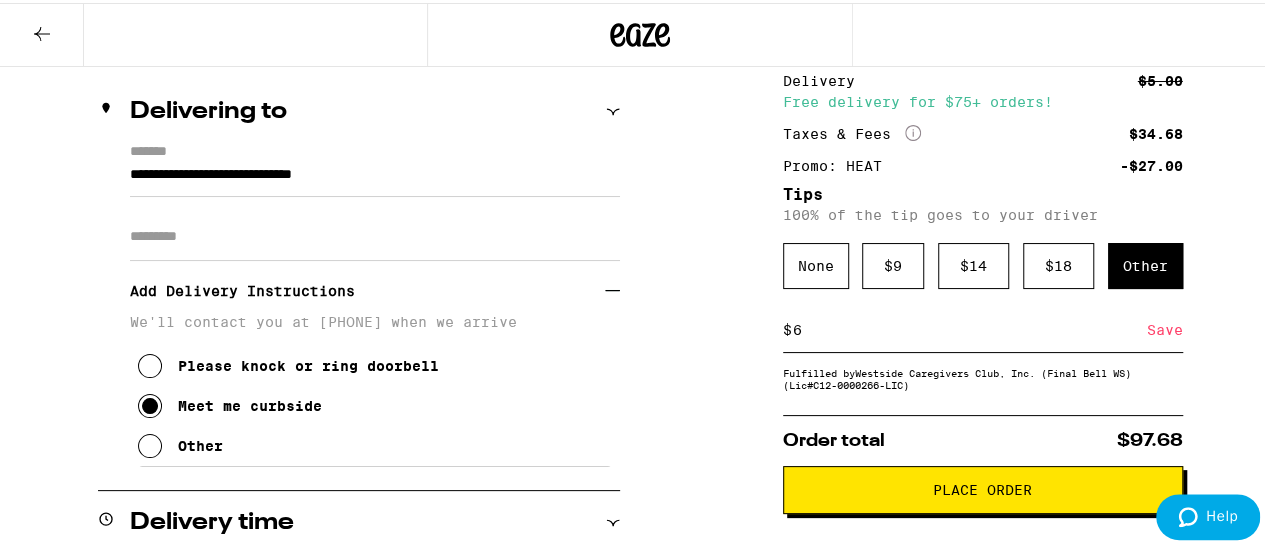 type on "6" 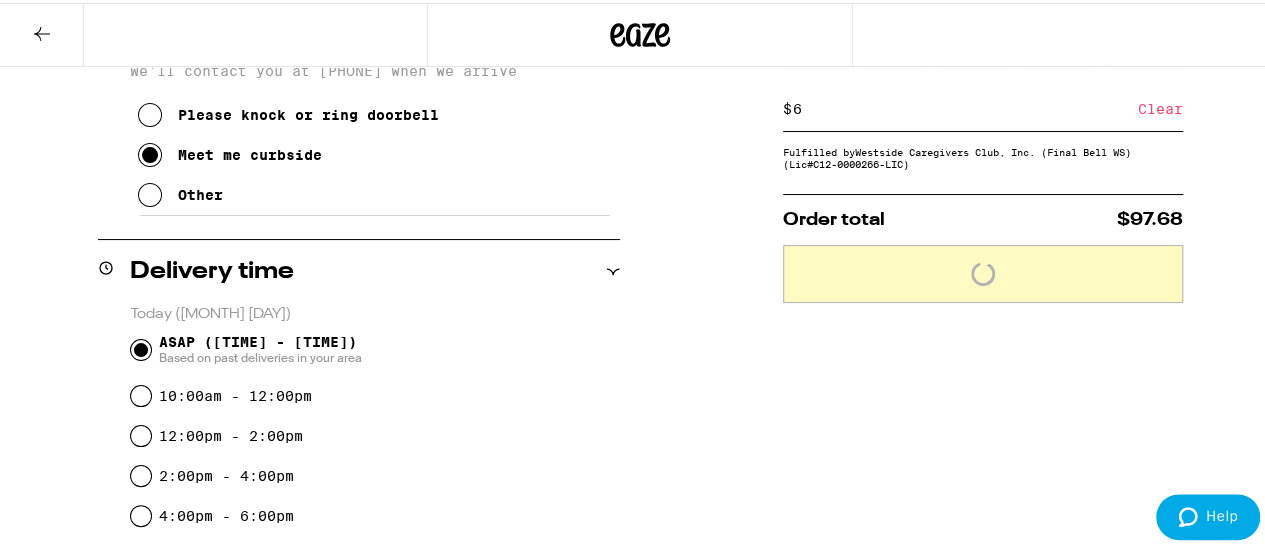 scroll, scrollTop: 473, scrollLeft: 0, axis: vertical 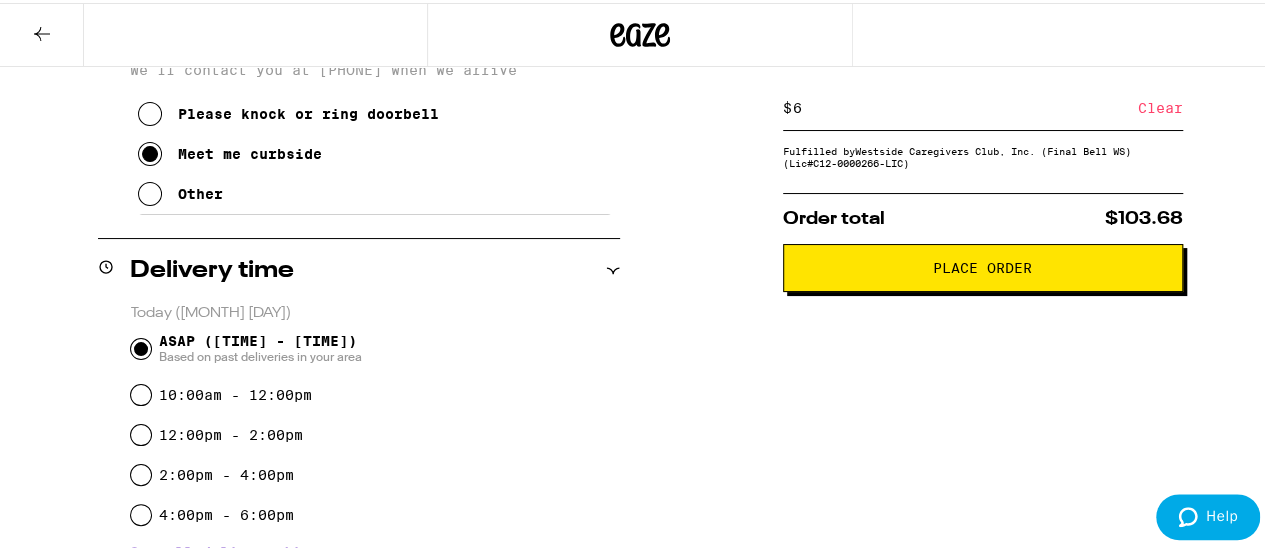 click on "Place Order" at bounding box center (983, 265) 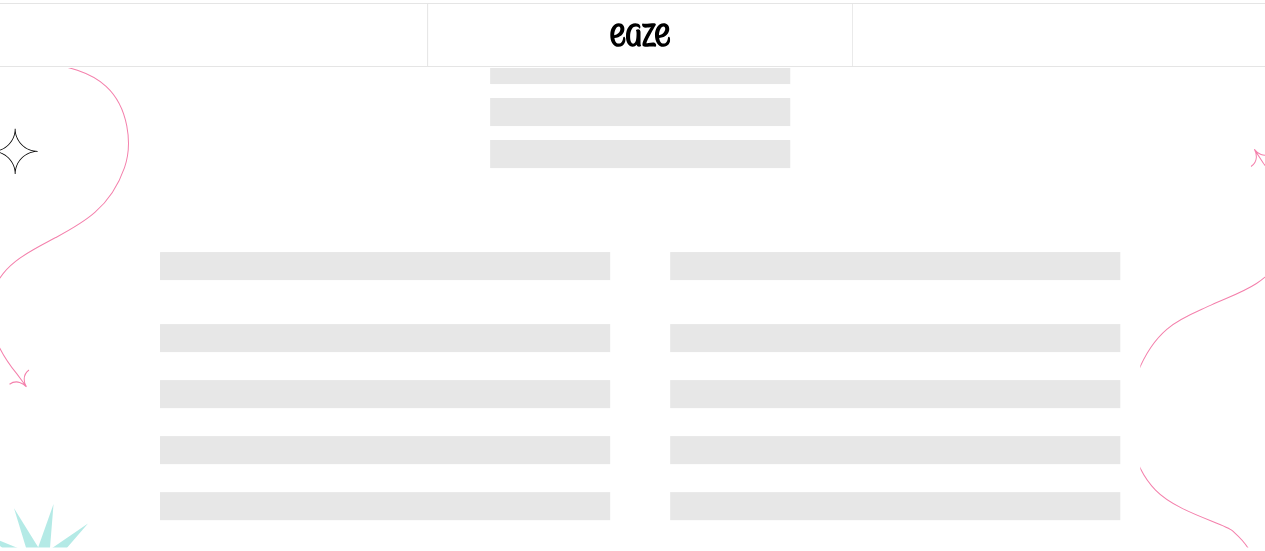 scroll, scrollTop: 0, scrollLeft: 0, axis: both 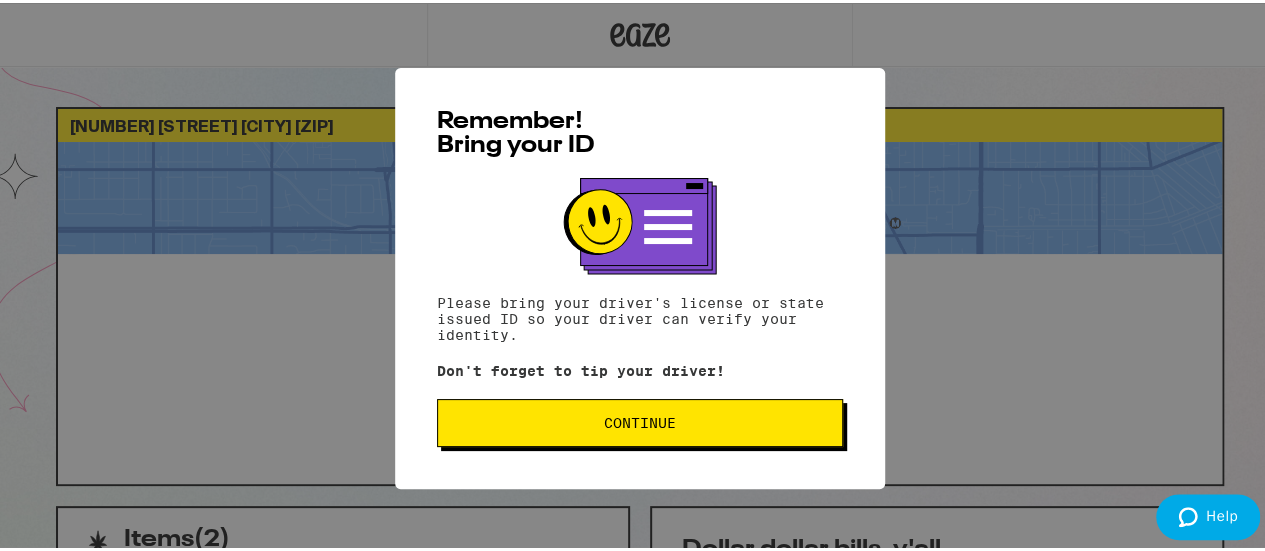 click on "Continue" at bounding box center (640, 420) 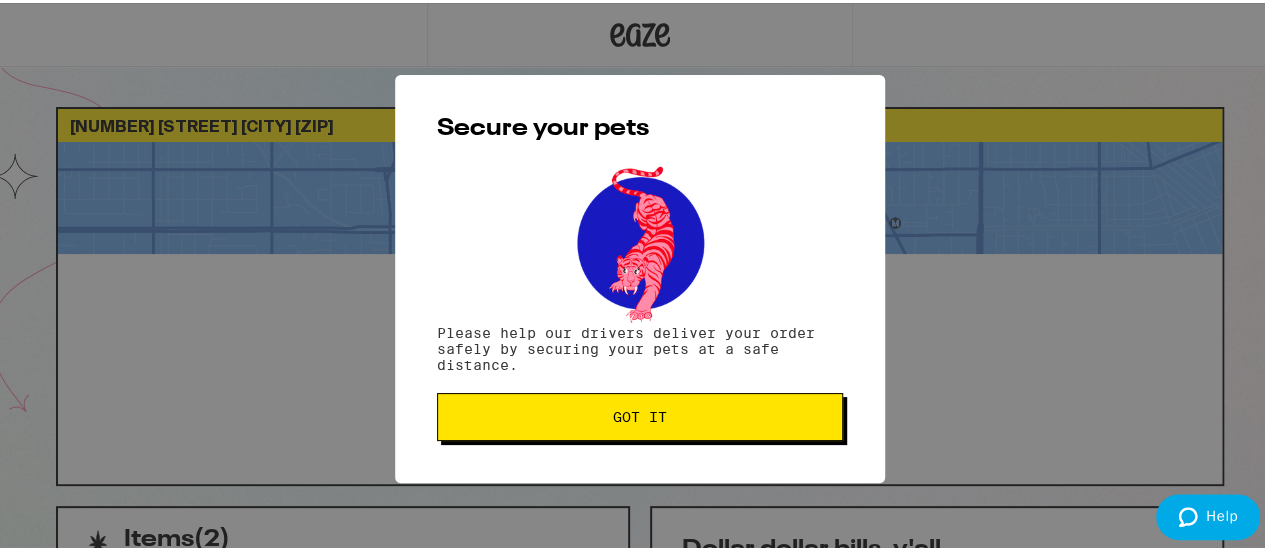 click on "Got it" at bounding box center [640, 414] 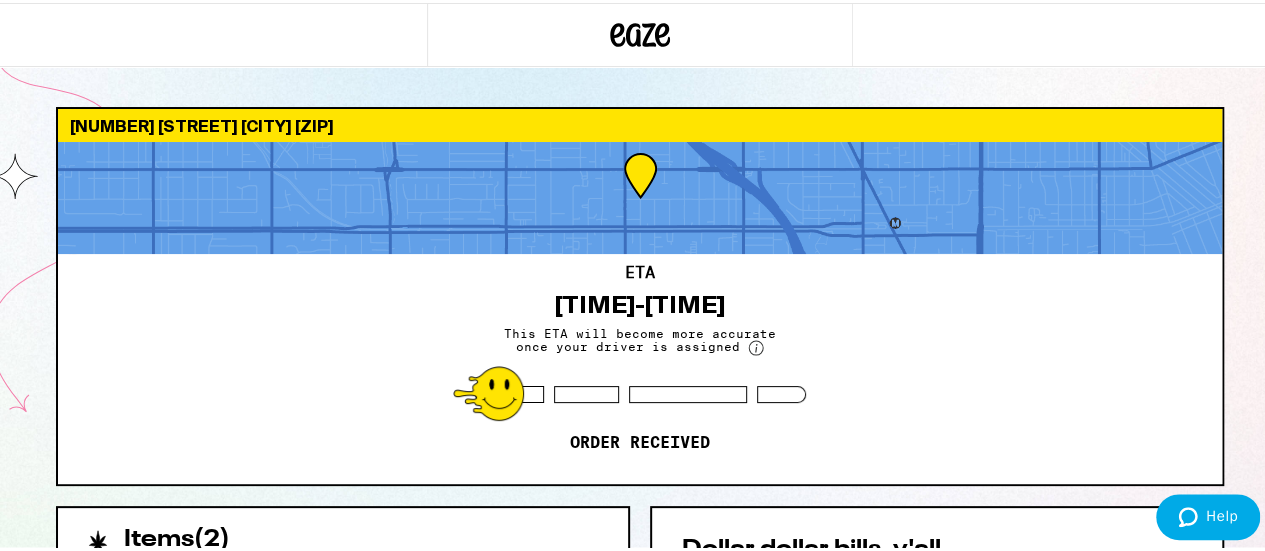 scroll, scrollTop: 8, scrollLeft: 0, axis: vertical 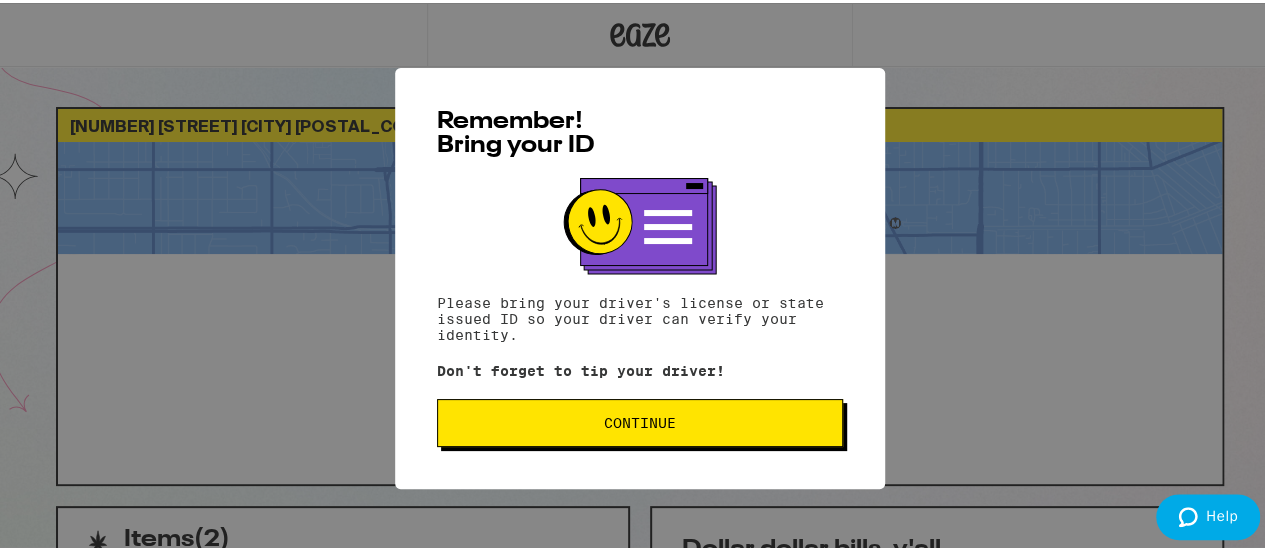 click on "Continue" at bounding box center (640, 420) 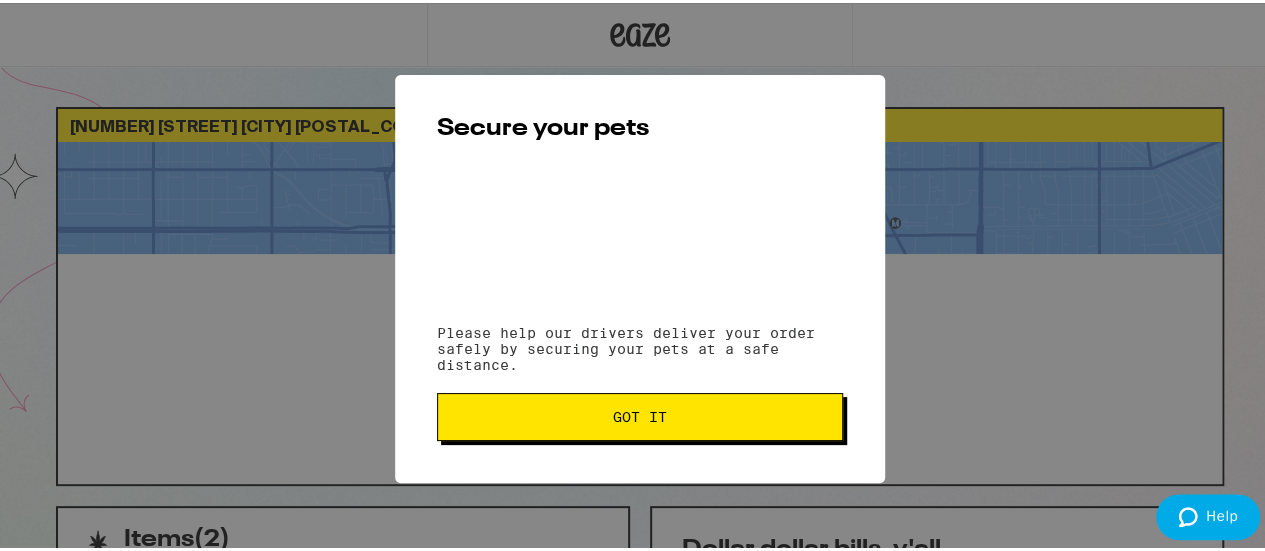 scroll, scrollTop: 8, scrollLeft: 0, axis: vertical 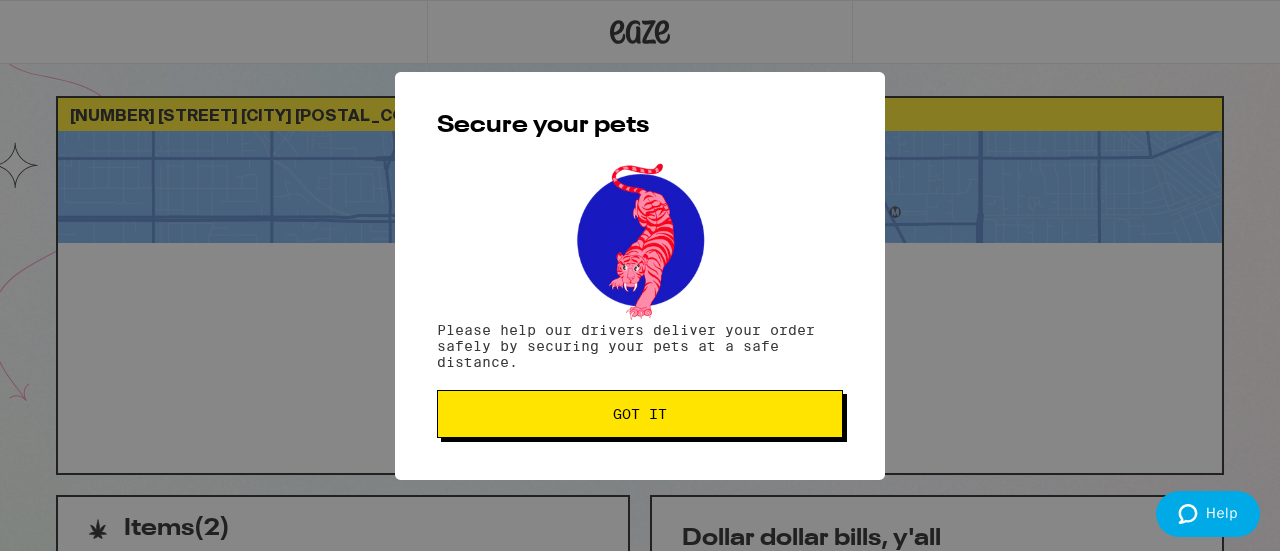 click on "Got it" at bounding box center [640, 414] 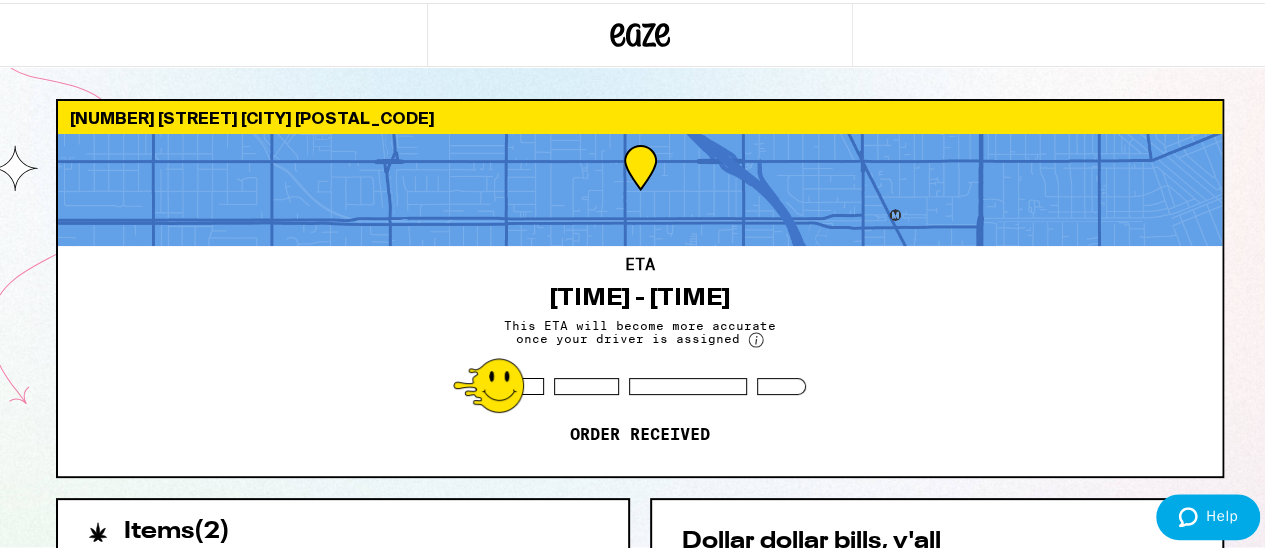 scroll, scrollTop: 0, scrollLeft: 0, axis: both 